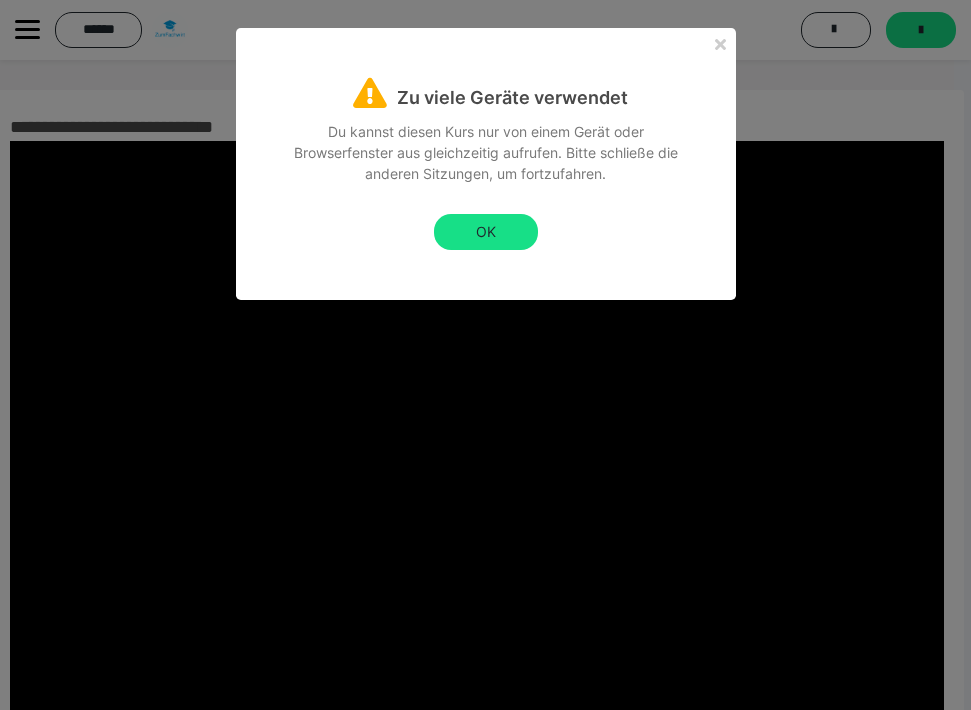 scroll, scrollTop: 0, scrollLeft: 0, axis: both 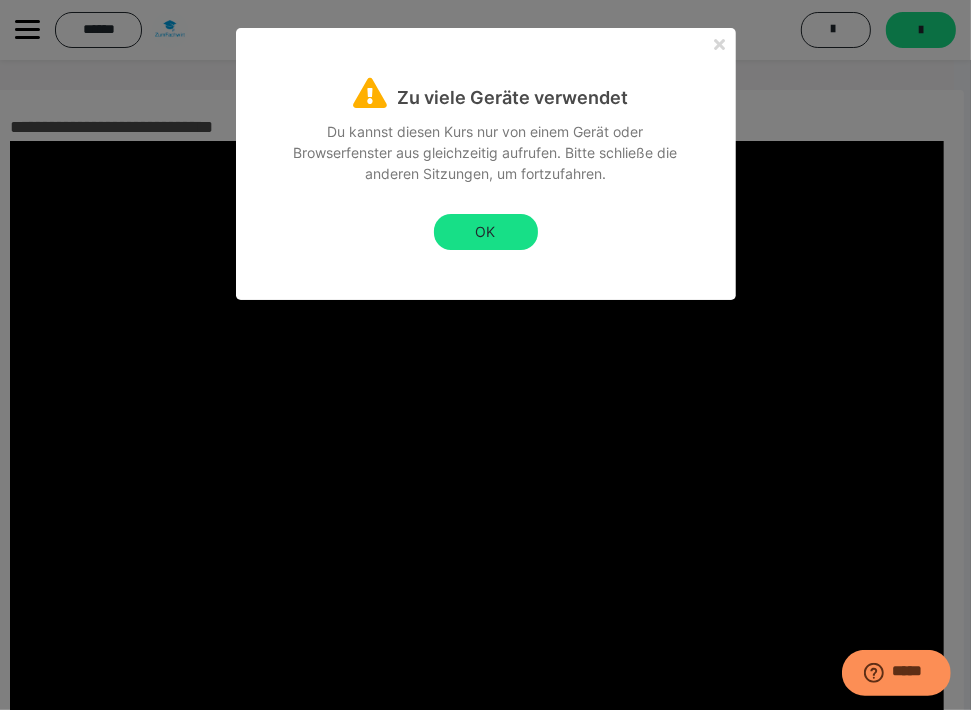click at bounding box center (720, 44) 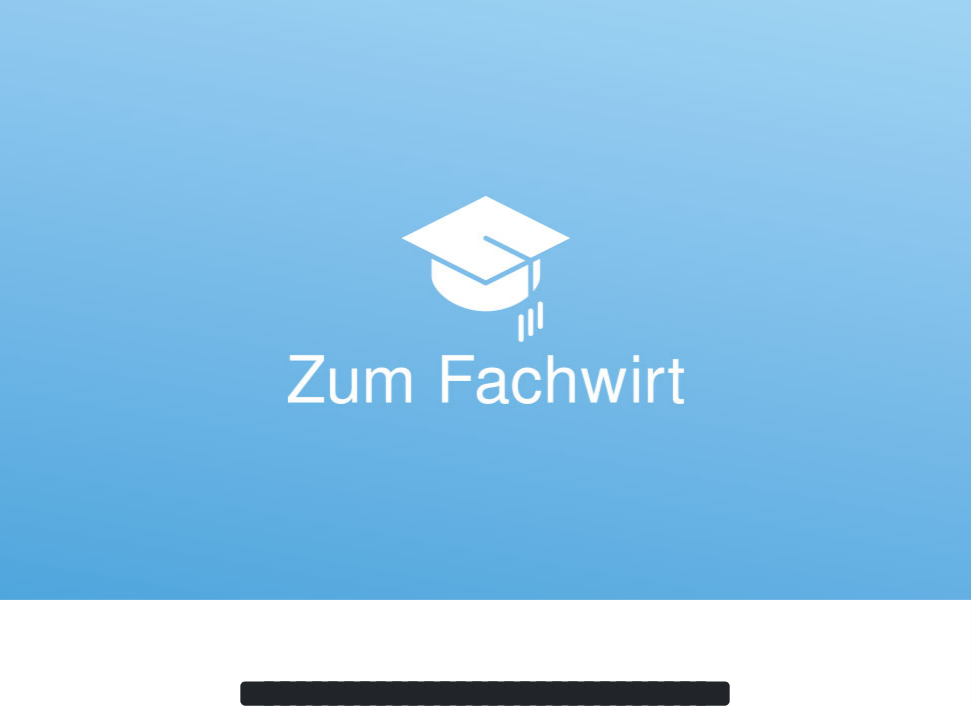 scroll, scrollTop: 422, scrollLeft: 0, axis: vertical 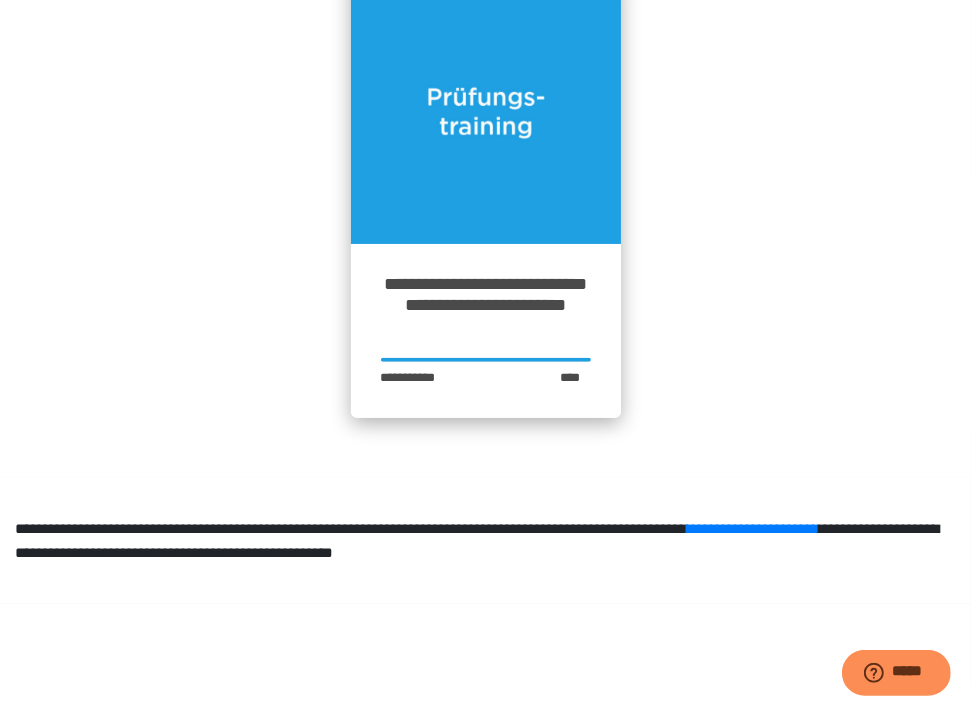 click at bounding box center [486, 109] 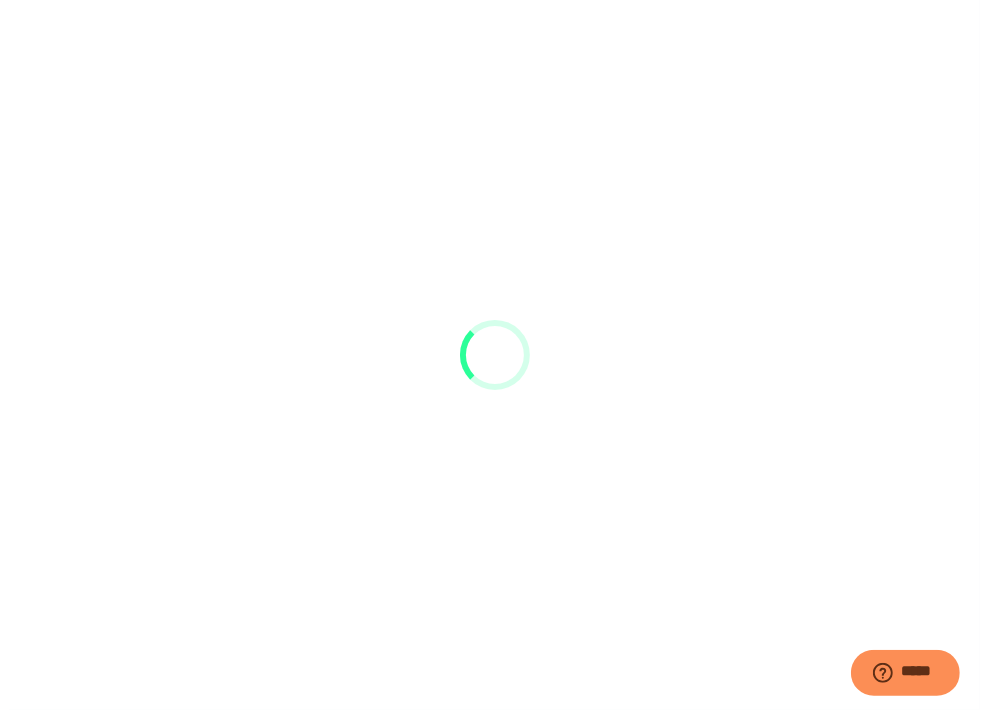 scroll, scrollTop: 0, scrollLeft: 0, axis: both 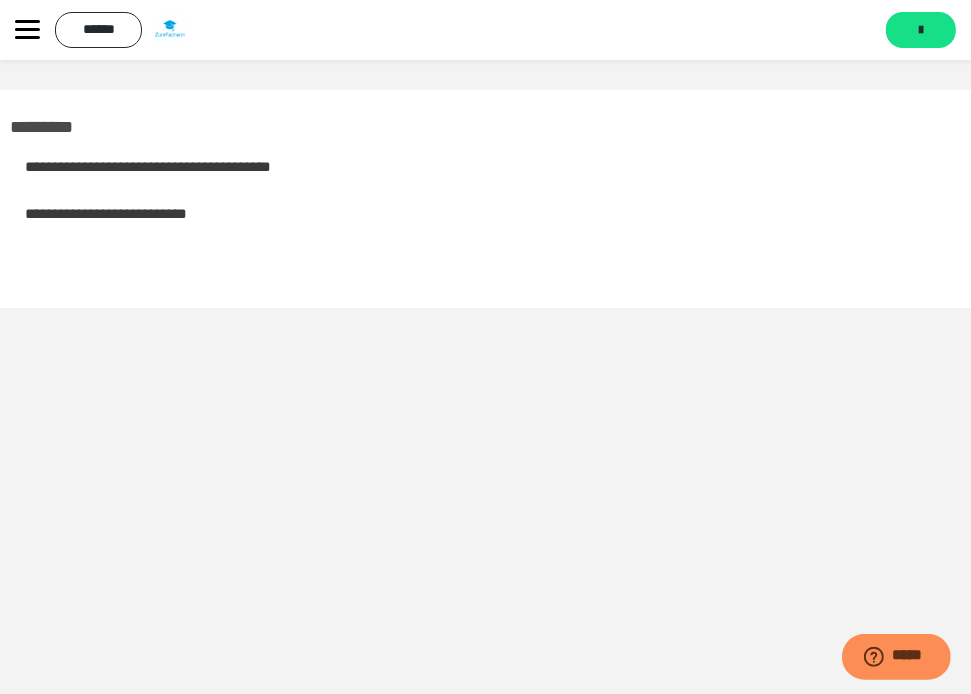 click 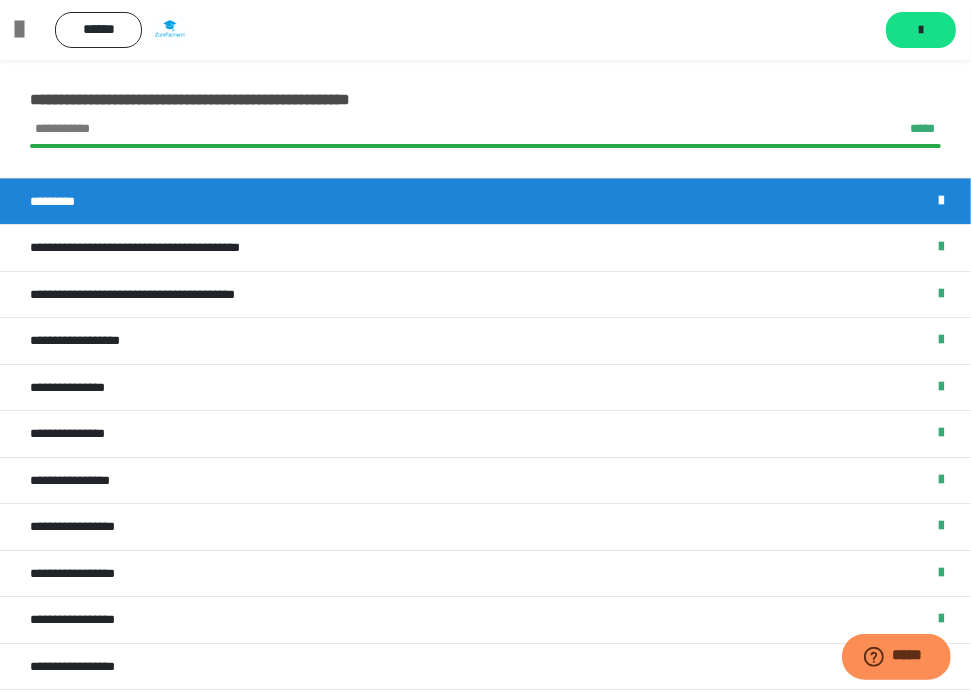 scroll, scrollTop: 1017, scrollLeft: 0, axis: vertical 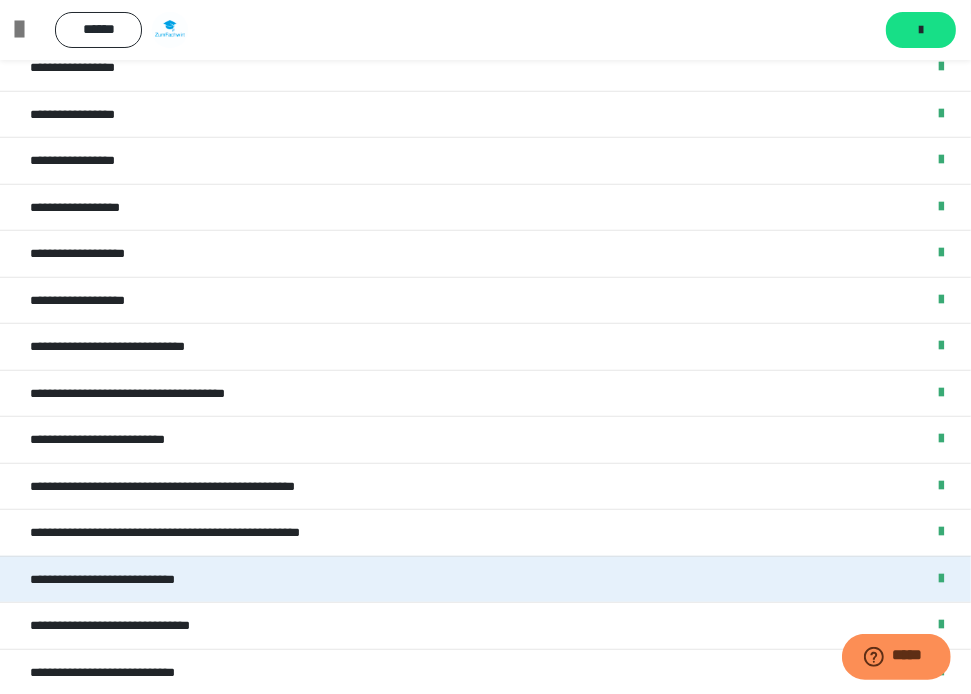 click on "**********" at bounding box center [134, 580] 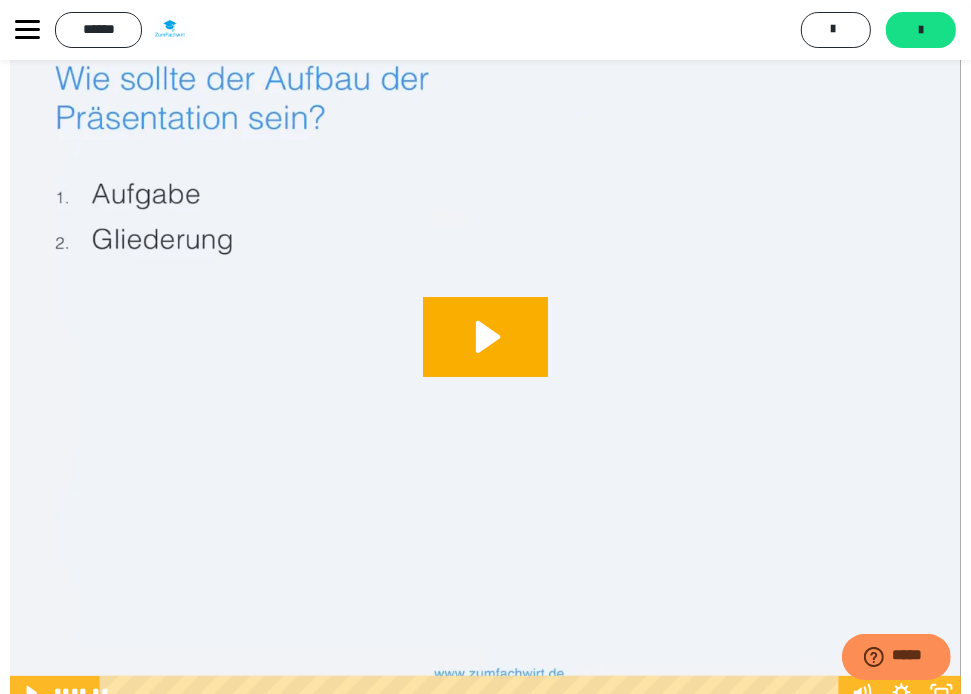 scroll, scrollTop: 215, scrollLeft: 0, axis: vertical 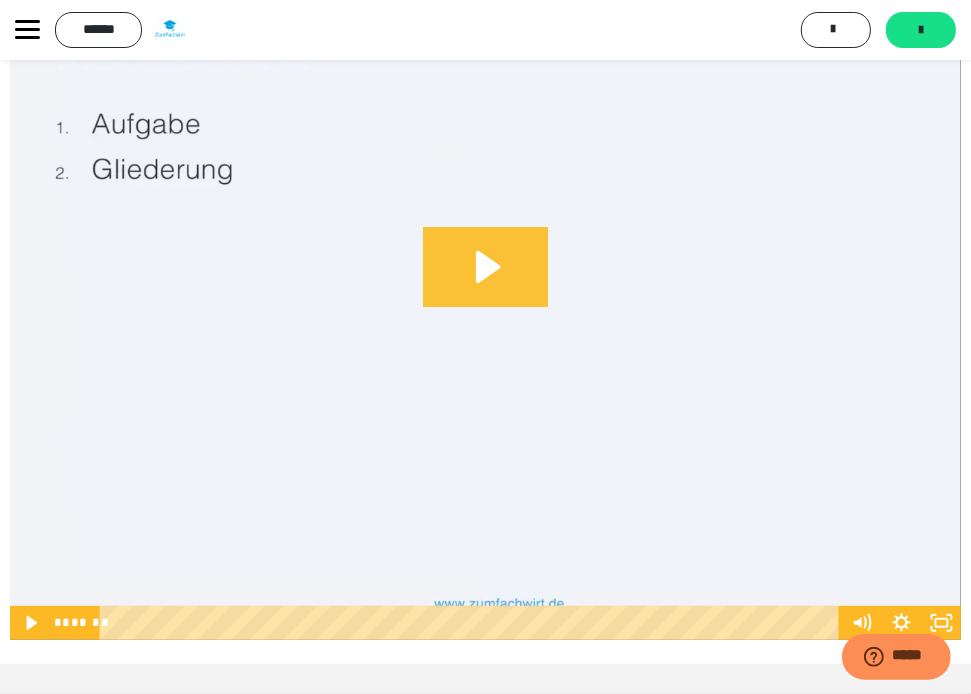 click 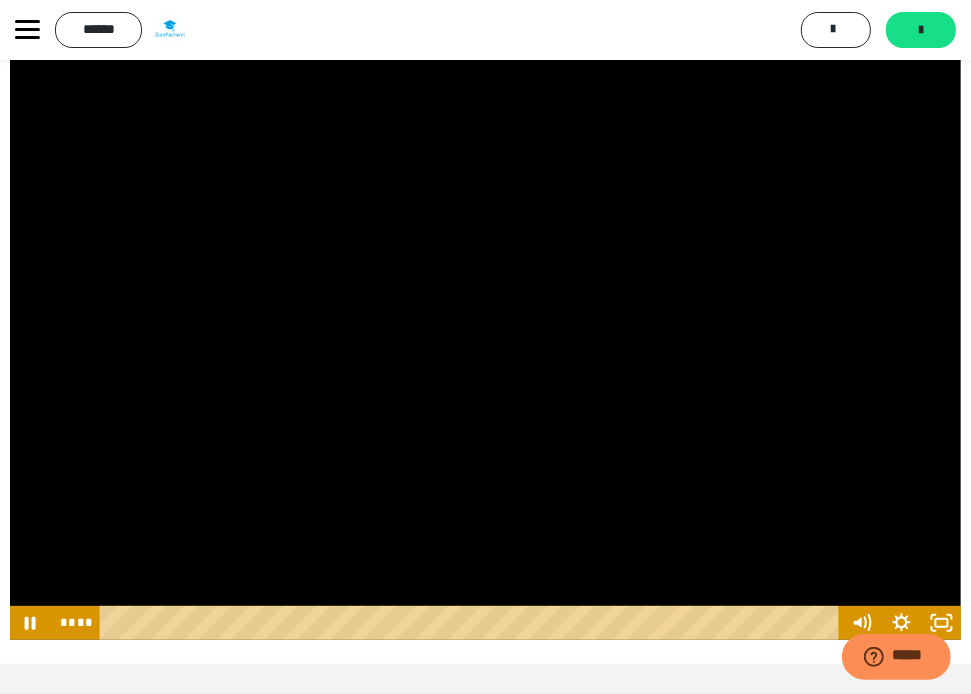 click at bounding box center [472, 623] 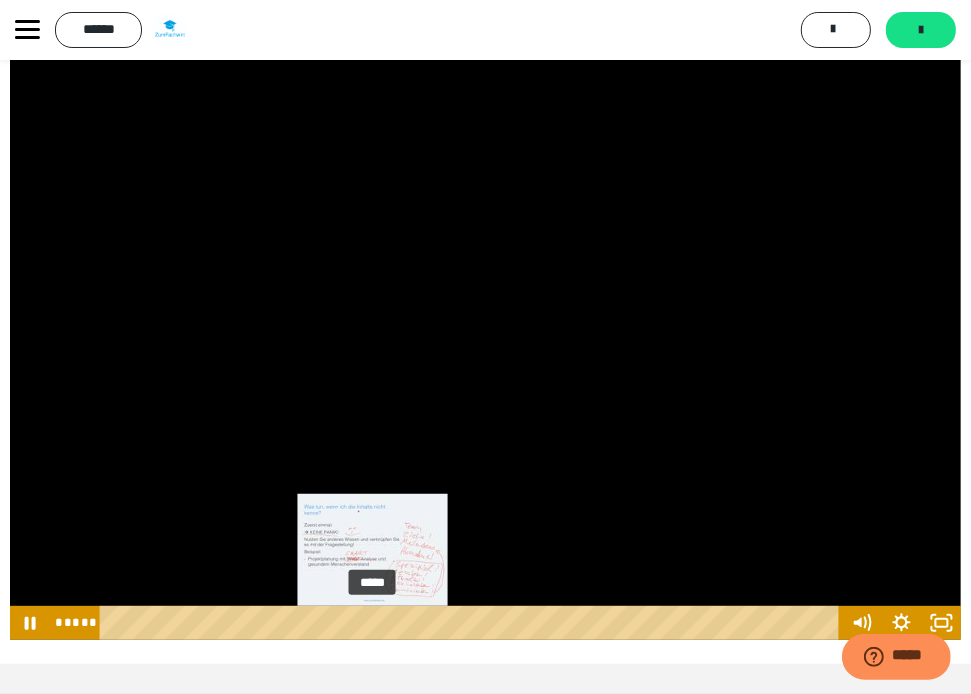 click on "*****" at bounding box center (472, 623) 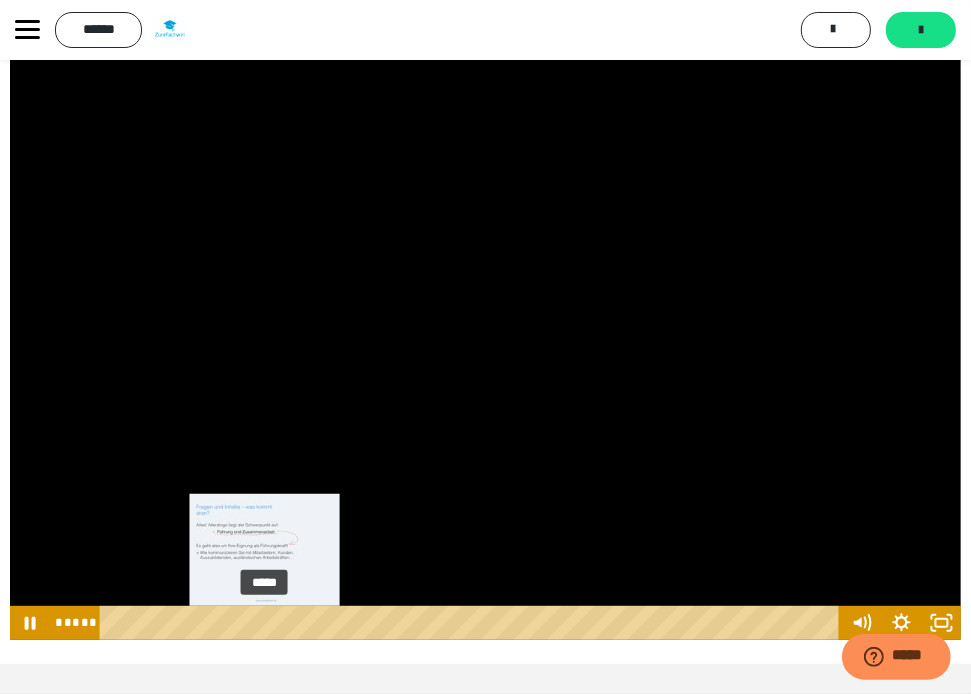 click on "*****" at bounding box center [472, 623] 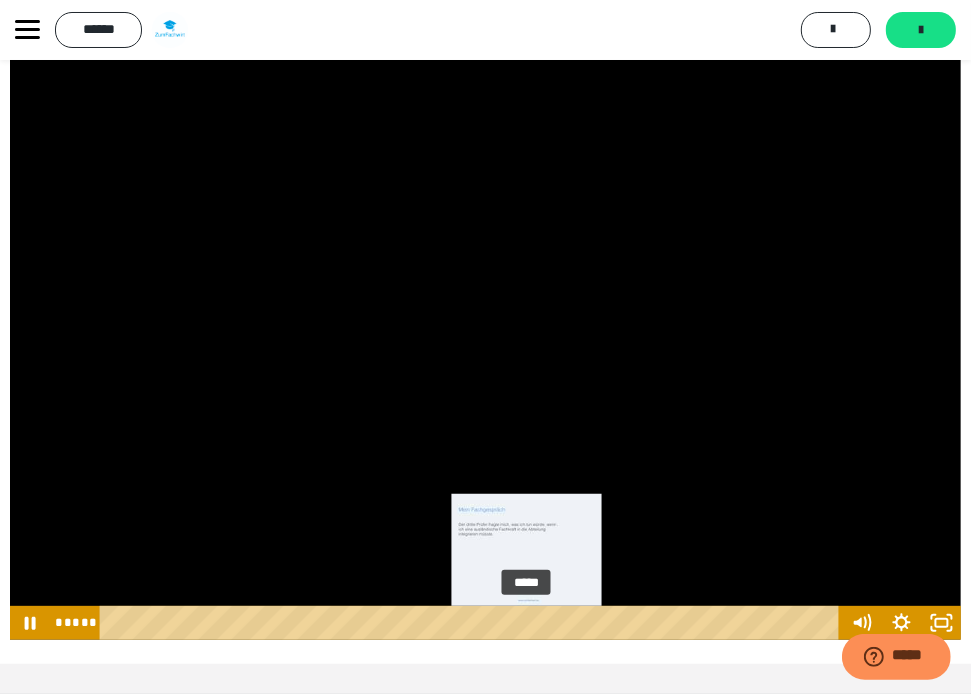 click on "*****" at bounding box center [472, 623] 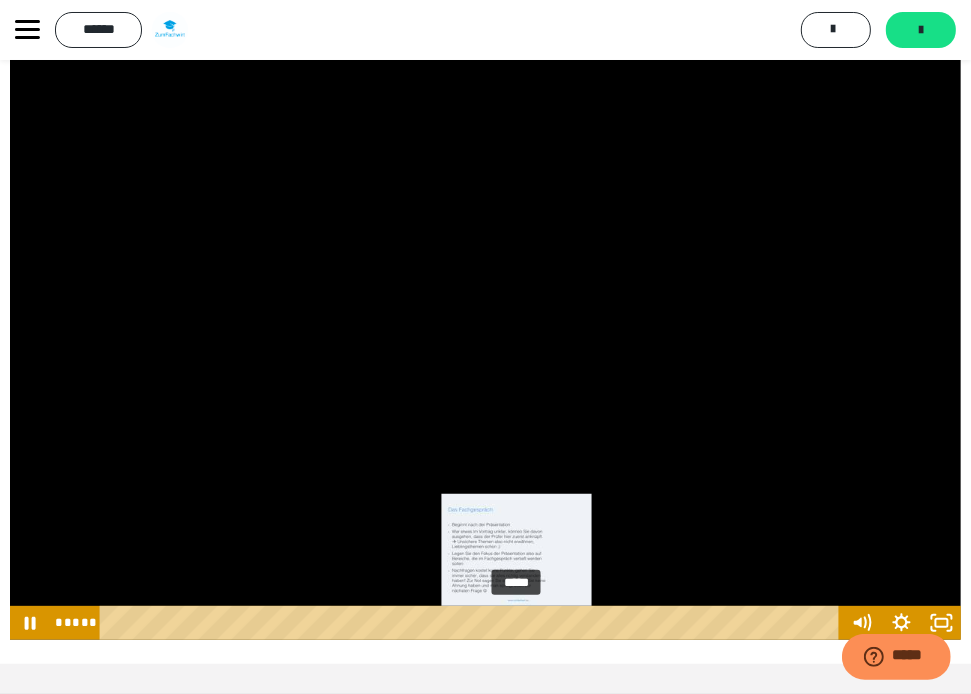 click on "*****" at bounding box center [472, 623] 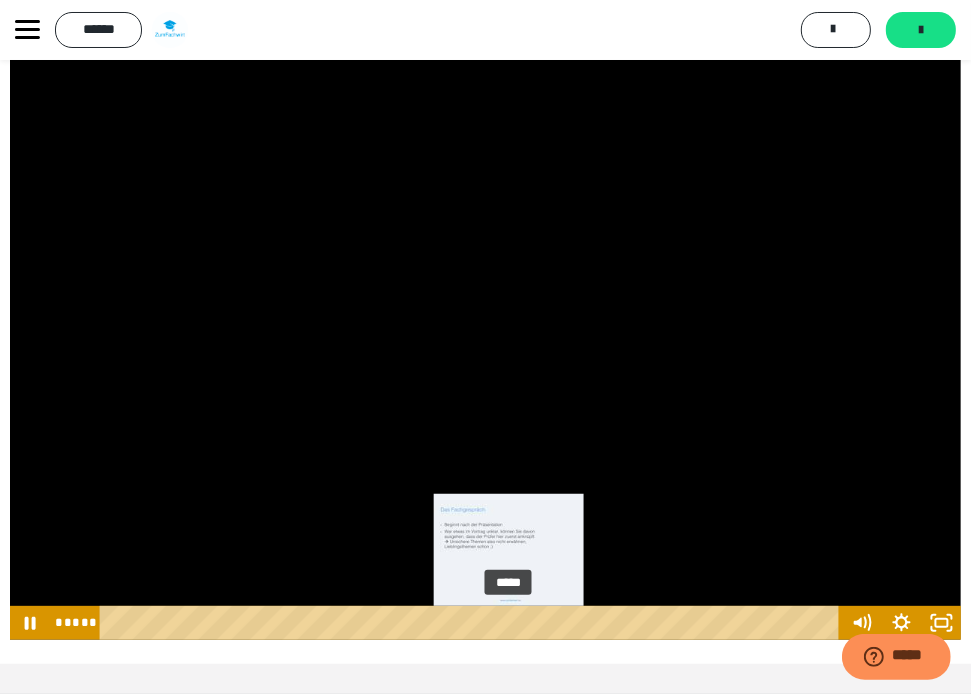 click on "*****" at bounding box center (472, 623) 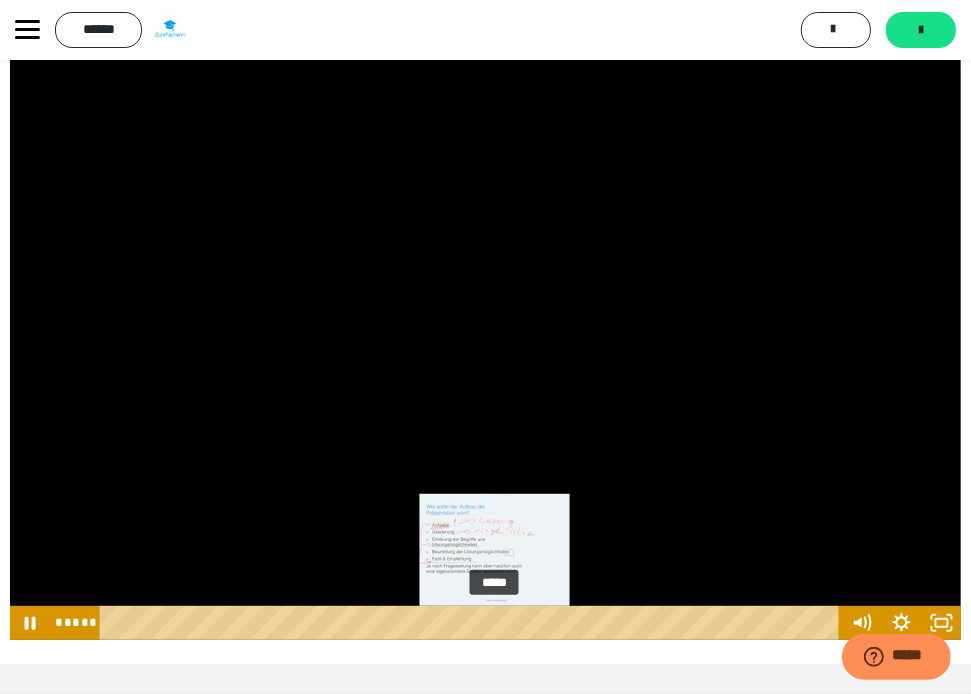 click on "*****" at bounding box center (472, 623) 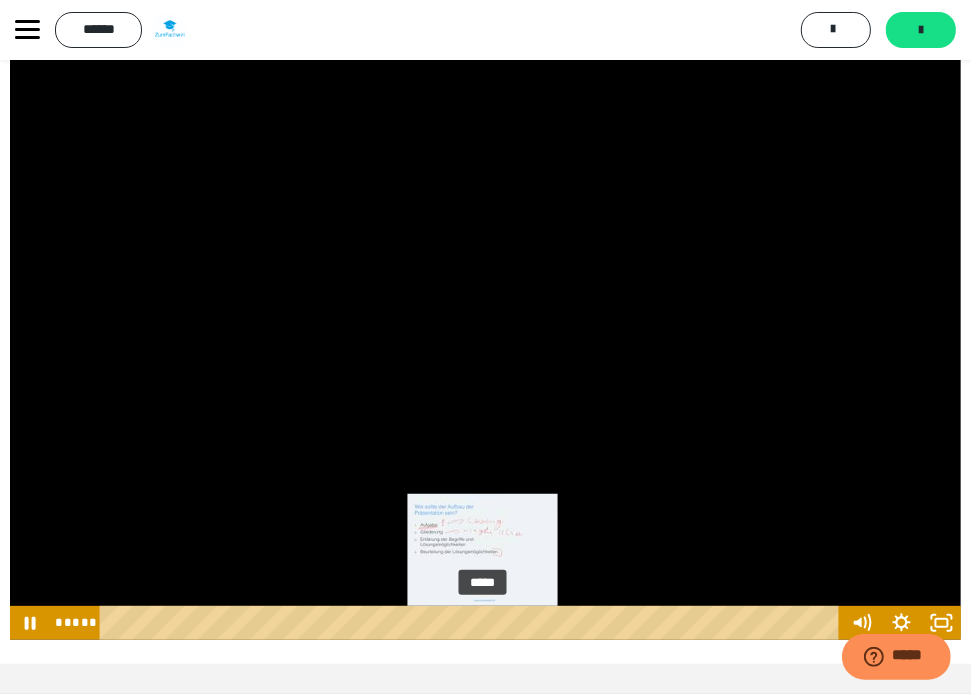 click on "*****" at bounding box center (472, 623) 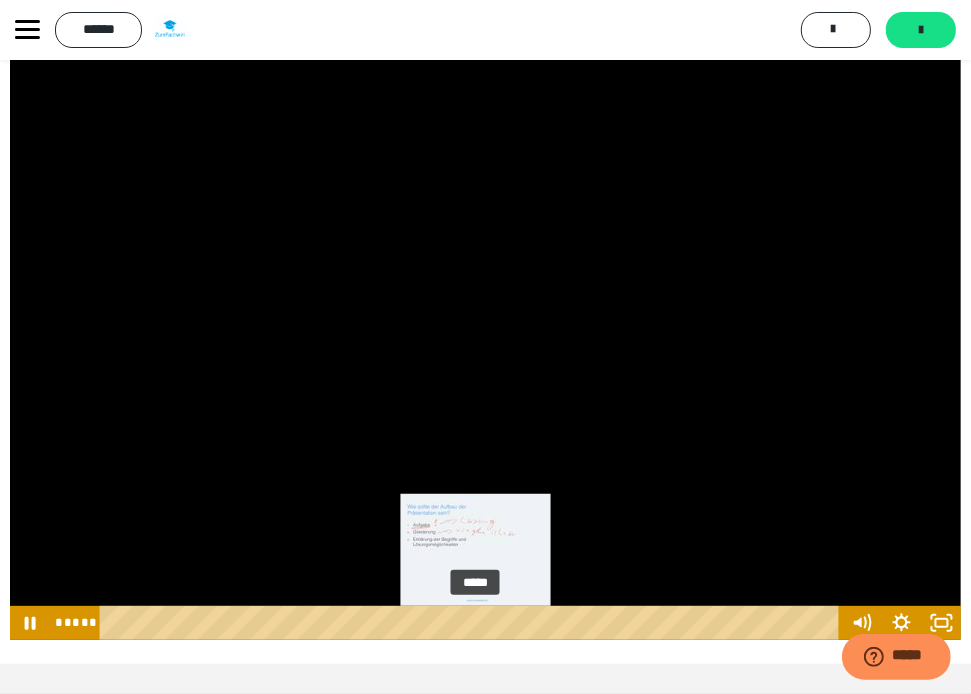 click on "*****" at bounding box center (472, 623) 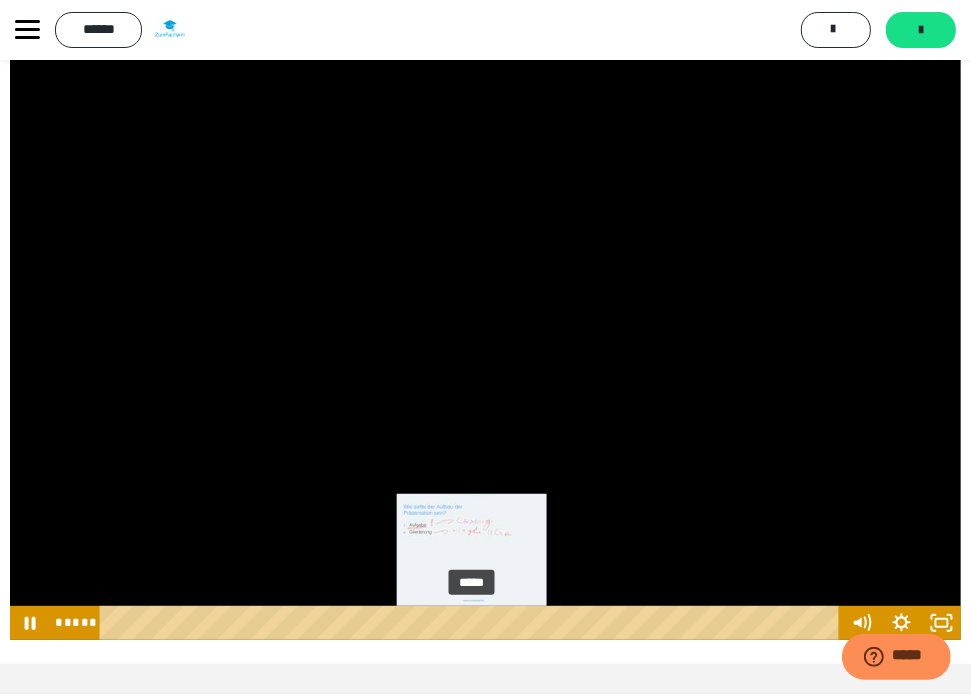 click at bounding box center (475, 623) 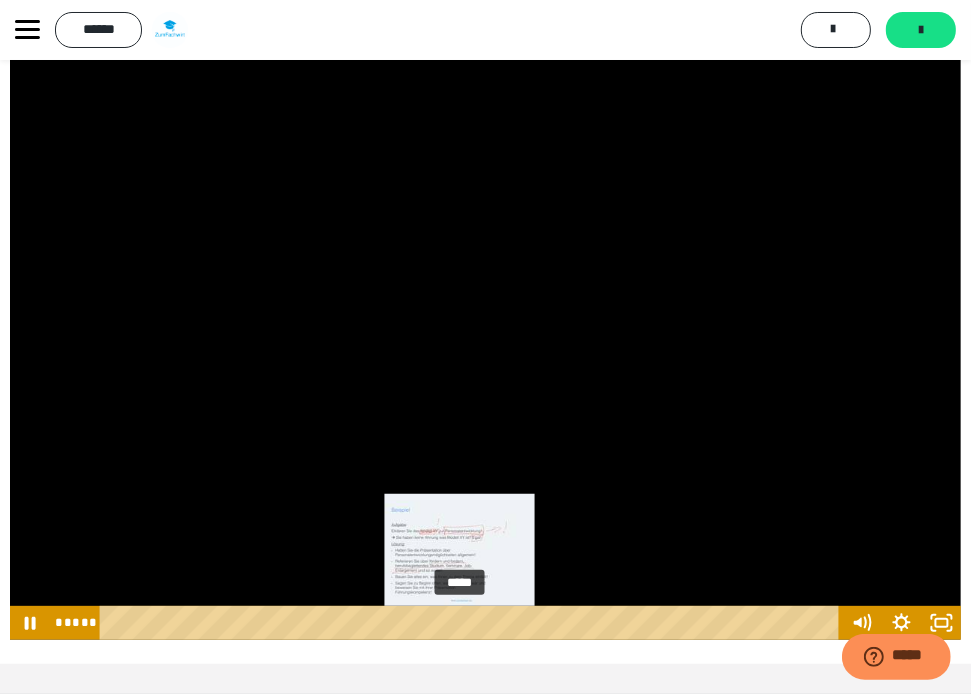 click on "*****" at bounding box center (472, 623) 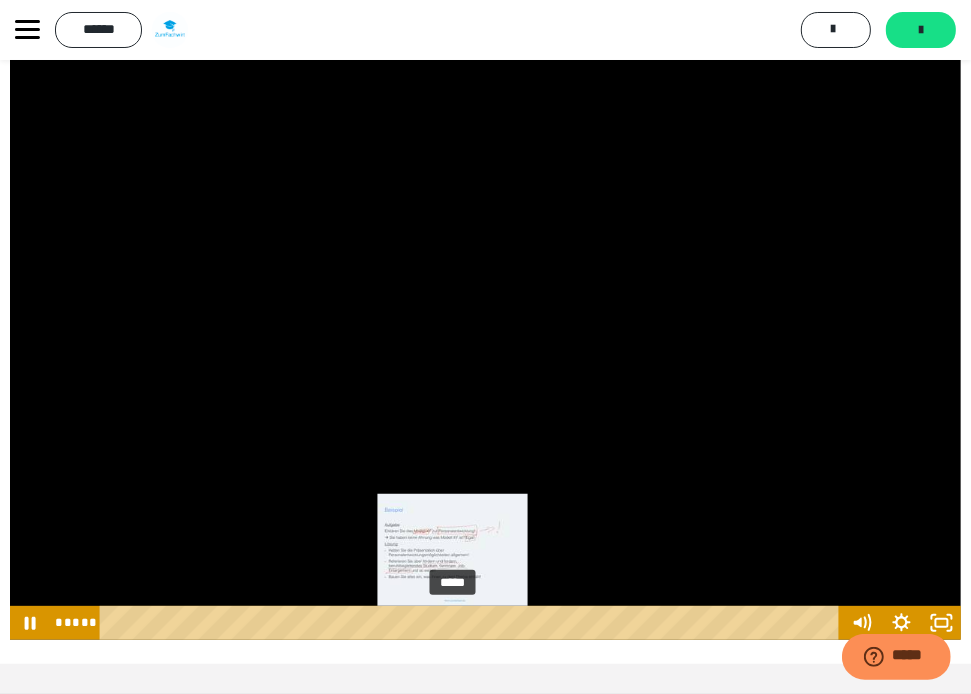 click on "*****" at bounding box center (472, 623) 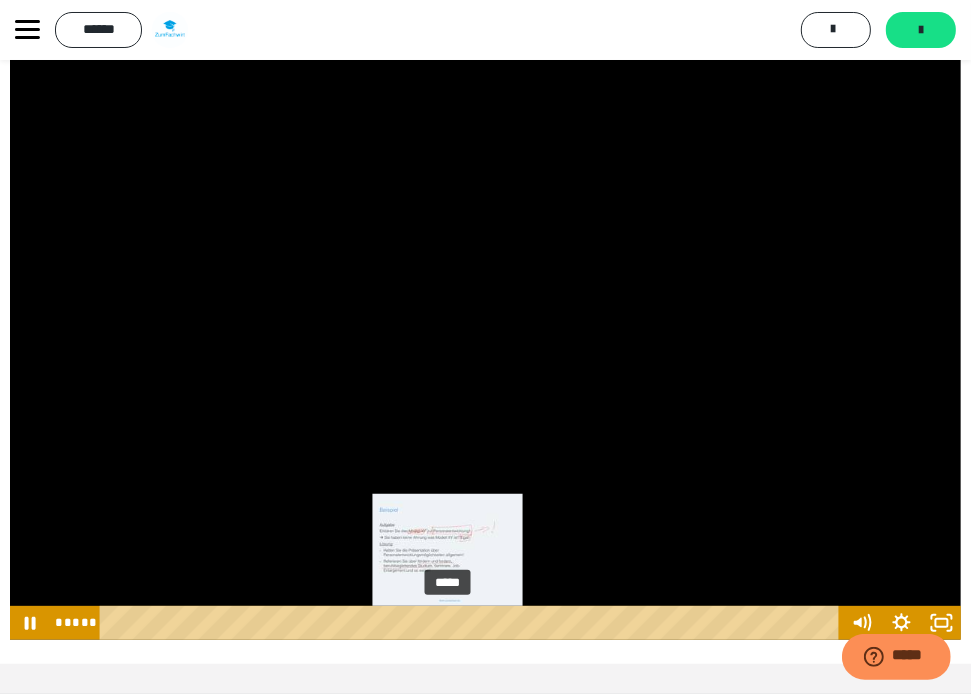 click at bounding box center [452, 623] 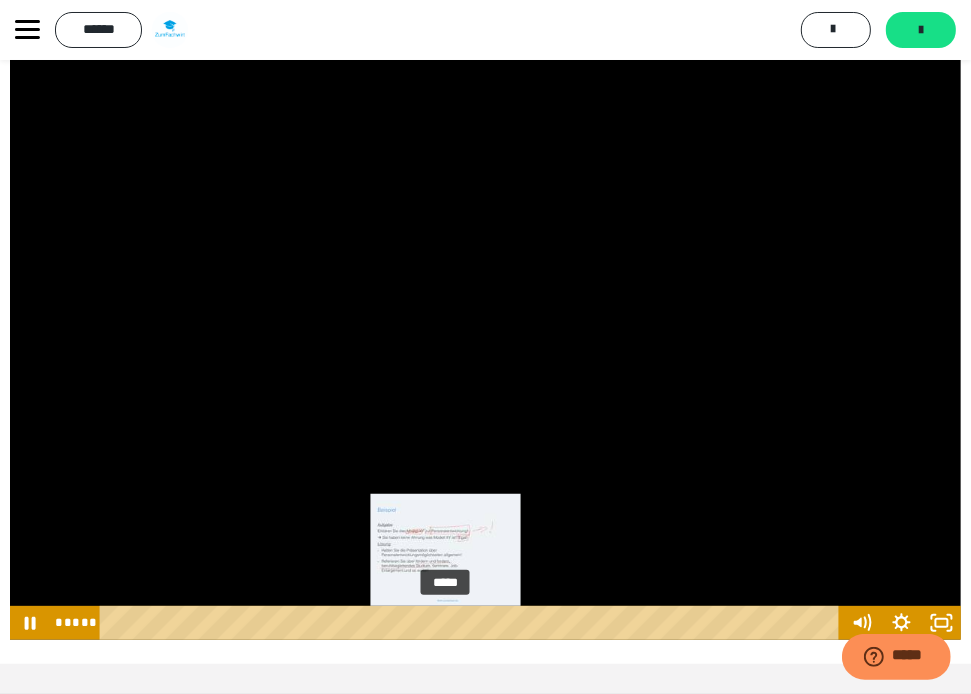 click at bounding box center (447, 623) 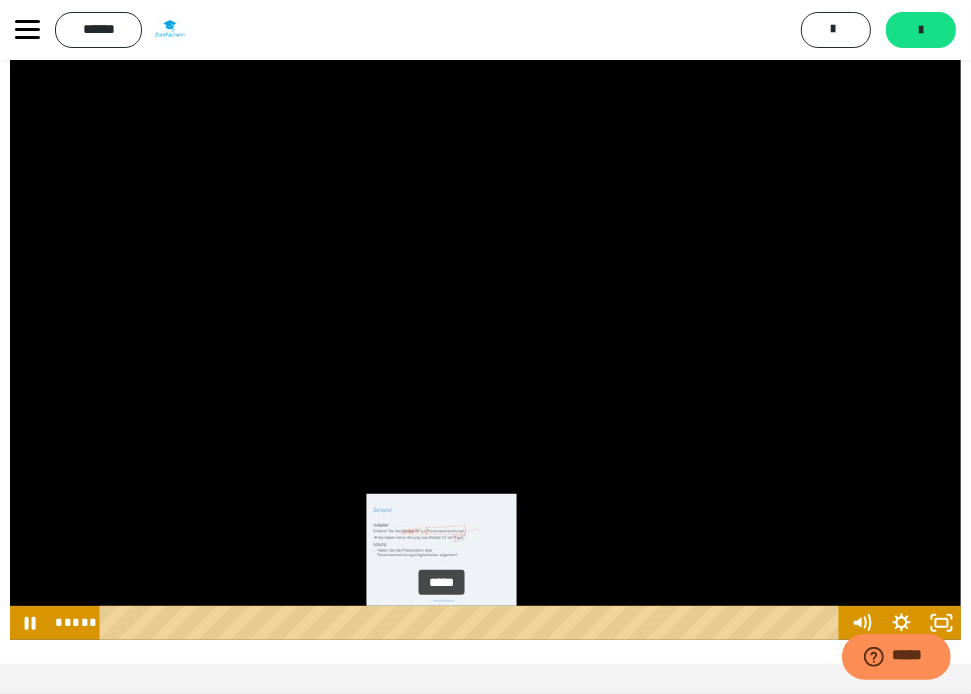 click at bounding box center (441, 623) 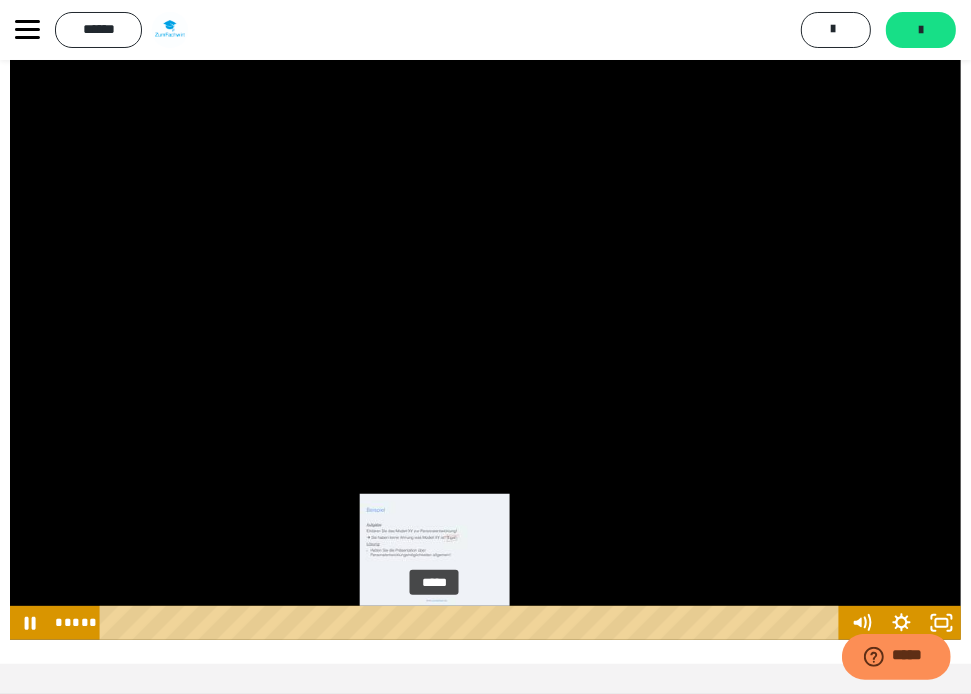 click on "*****" at bounding box center (472, 623) 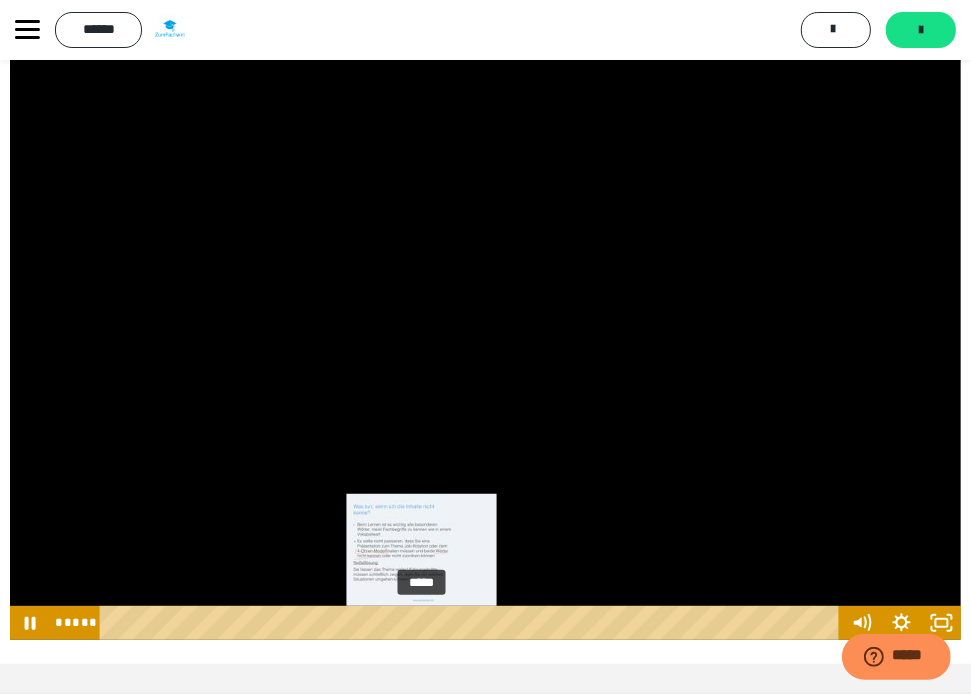 click on "*****" at bounding box center [472, 623] 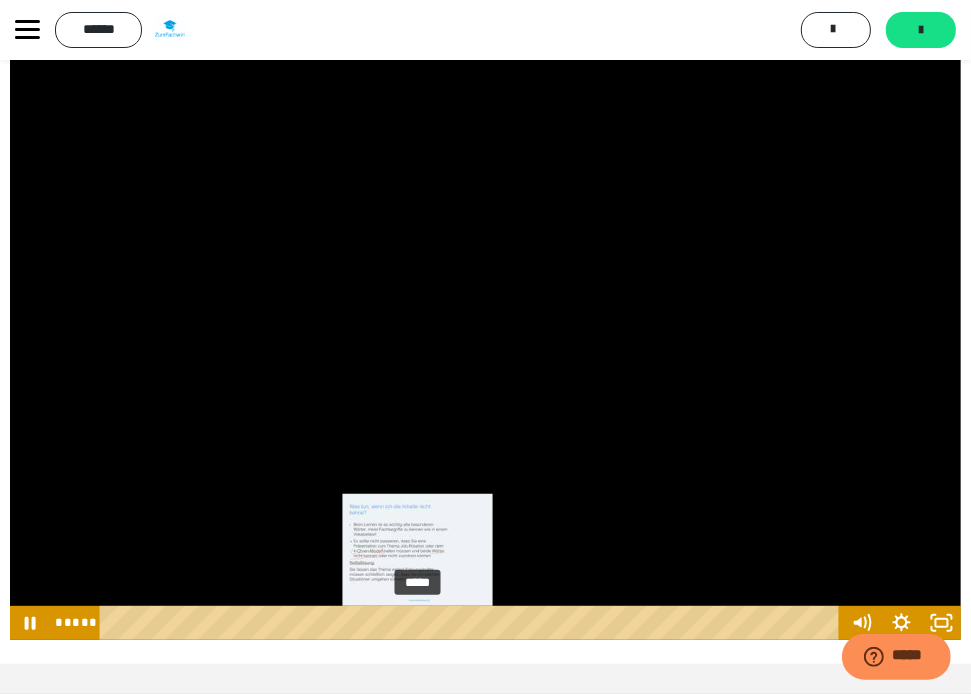click at bounding box center (421, 623) 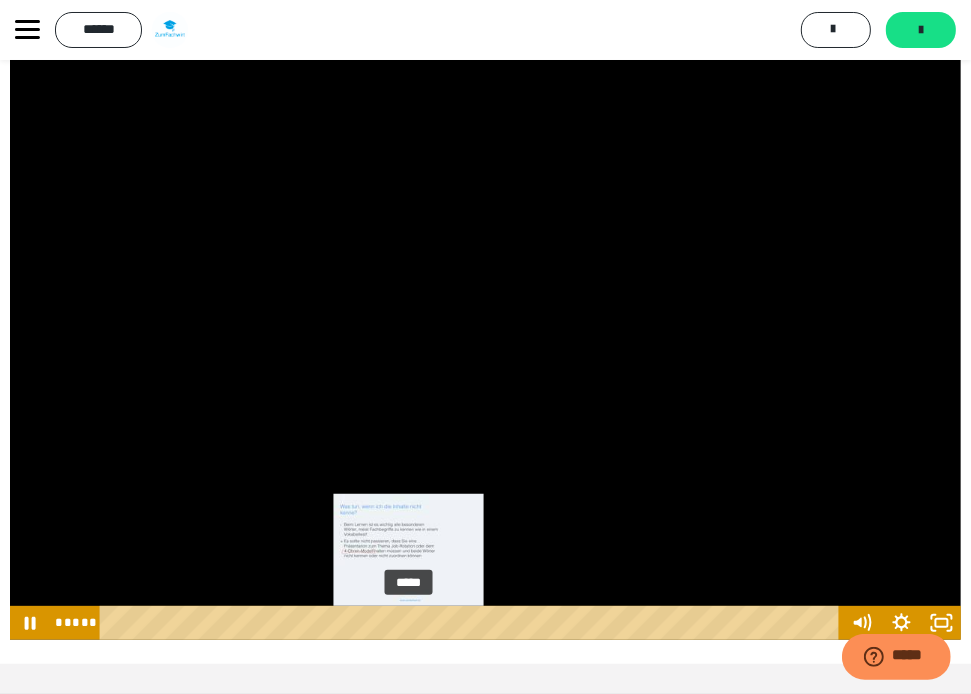 click on "*****" at bounding box center (472, 623) 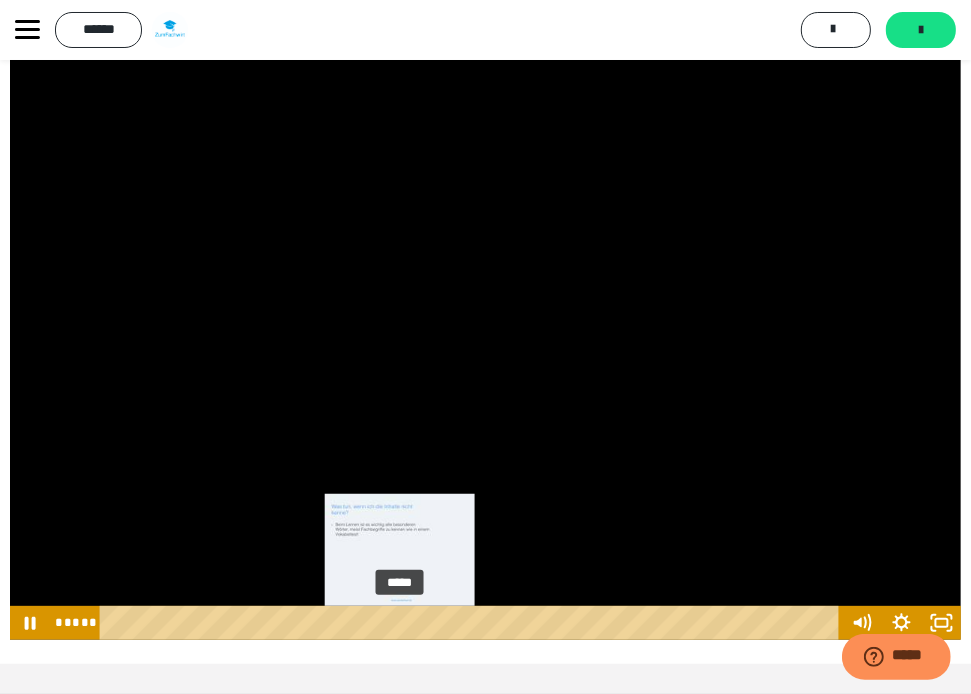 click on "*****" at bounding box center (472, 623) 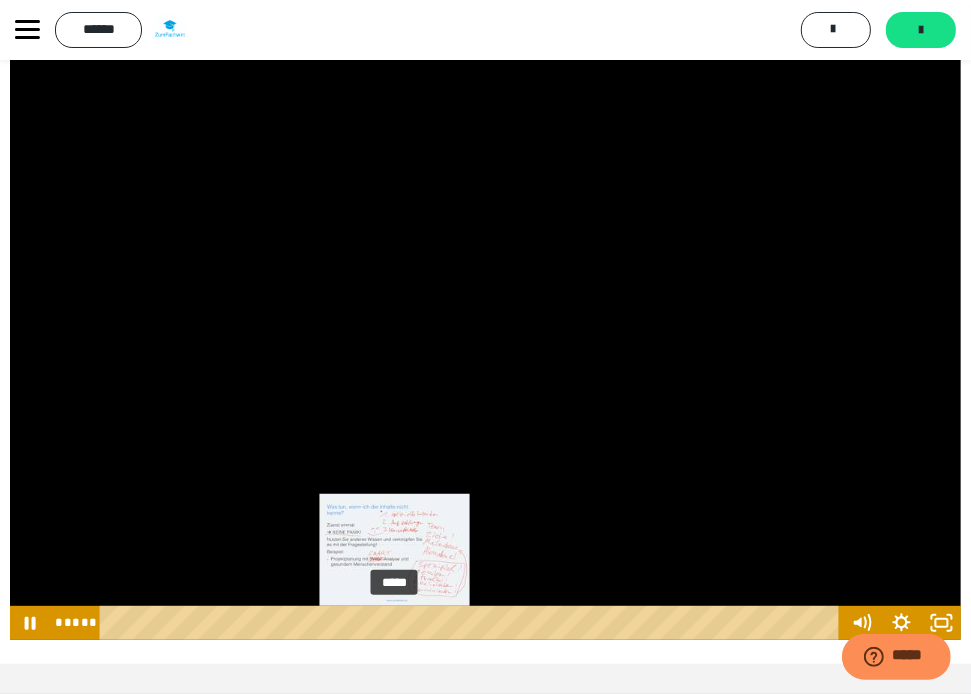 click at bounding box center [399, 623] 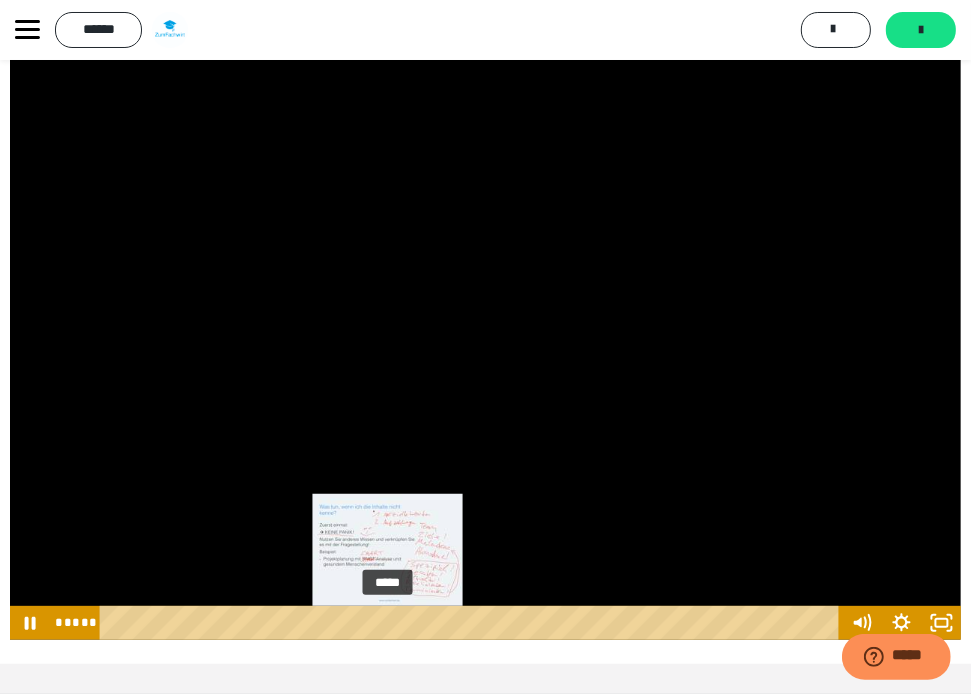 click on "*****" at bounding box center (472, 623) 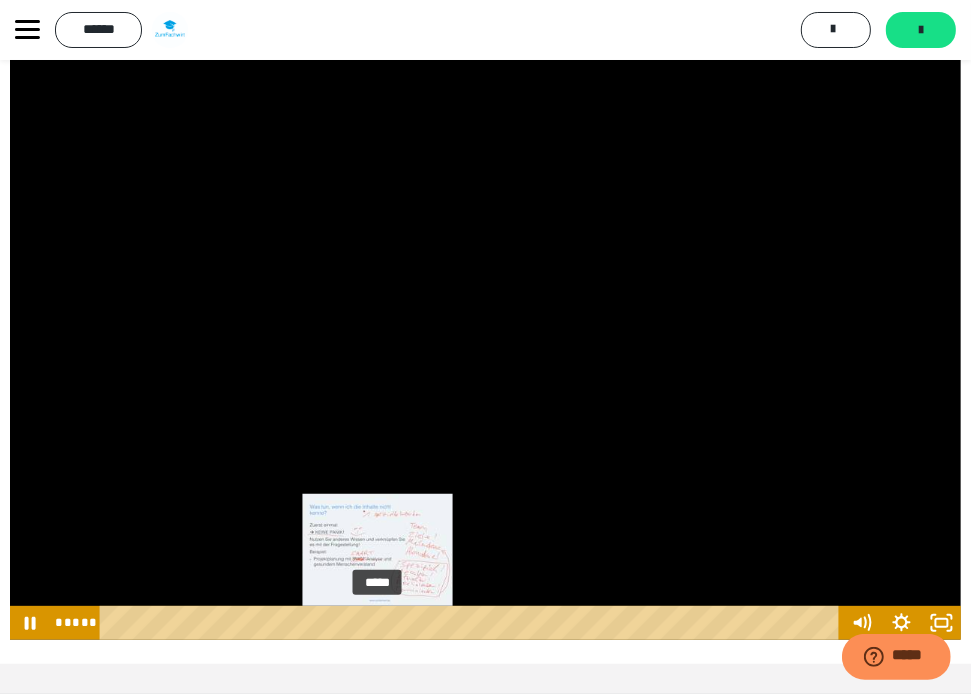 click on "*****" at bounding box center (472, 623) 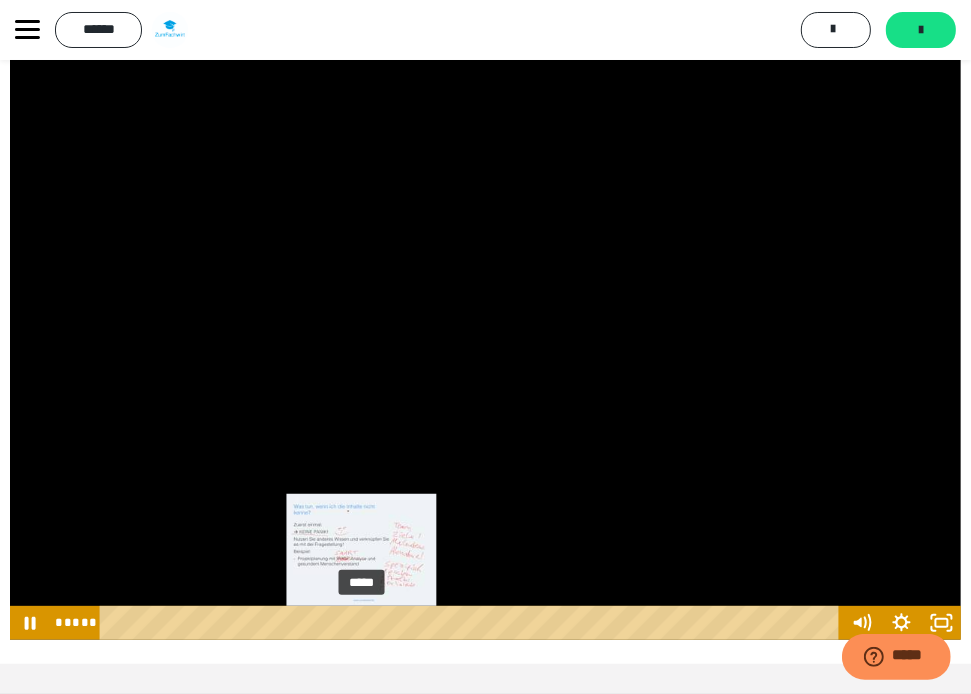 click on "*****" at bounding box center [472, 623] 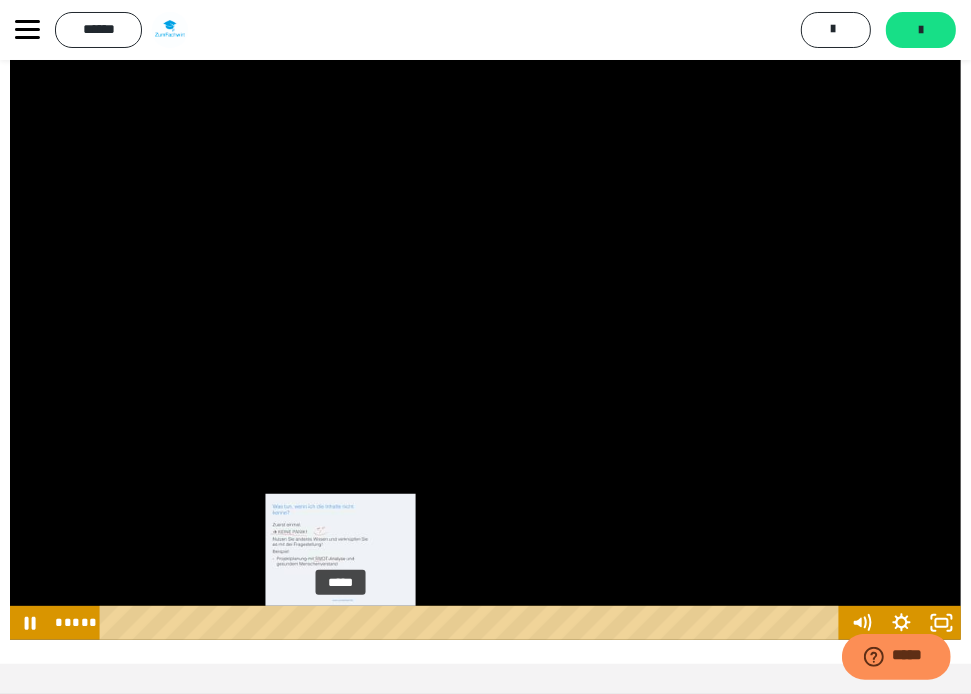 click at bounding box center (339, 623) 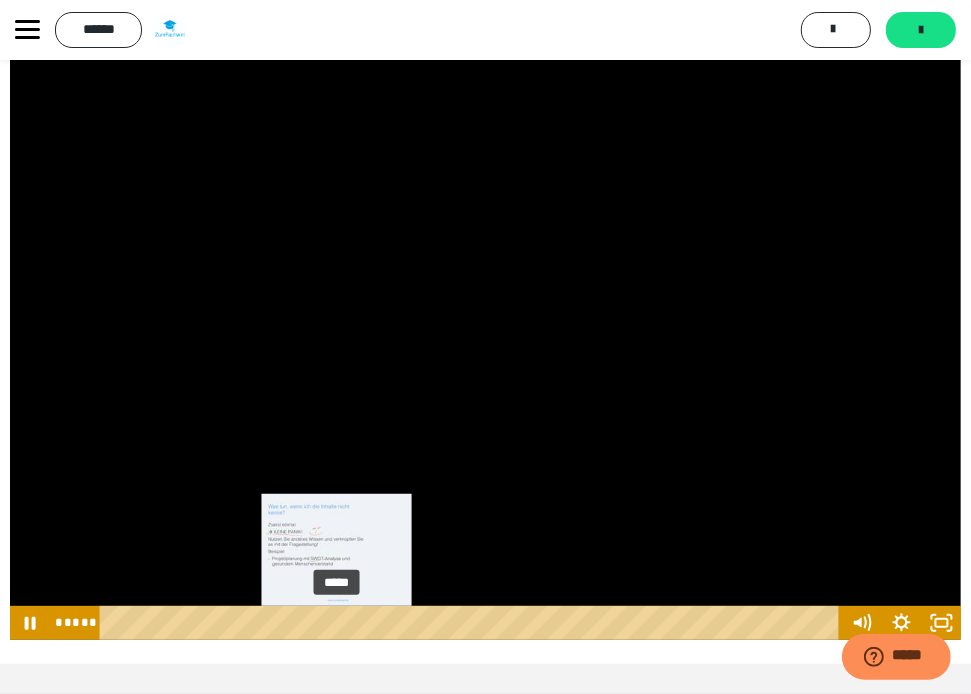 click at bounding box center (340, 623) 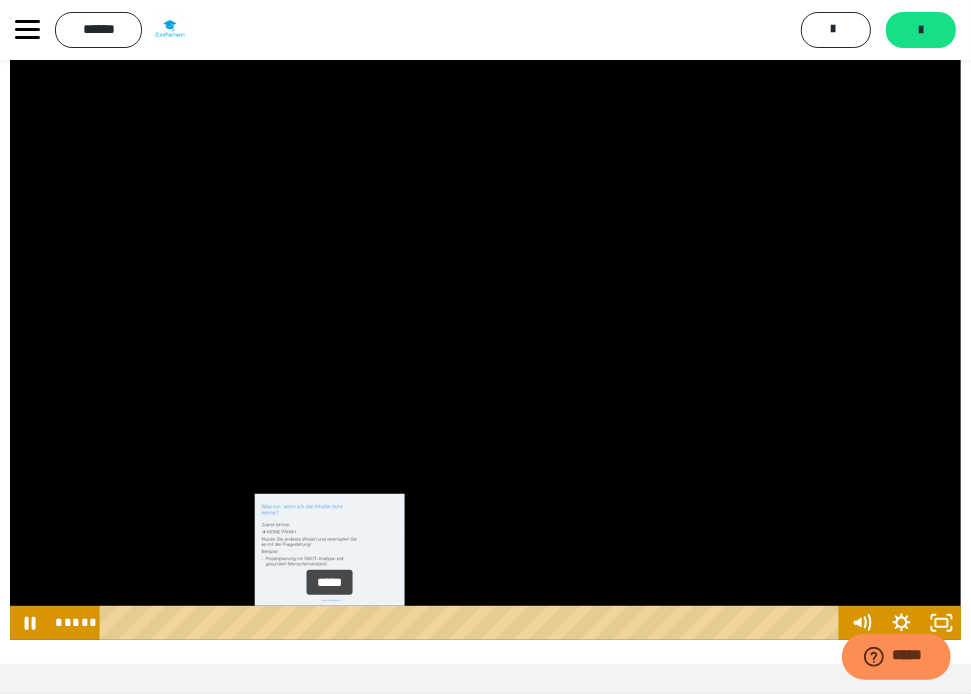 click on "*****" at bounding box center [472, 623] 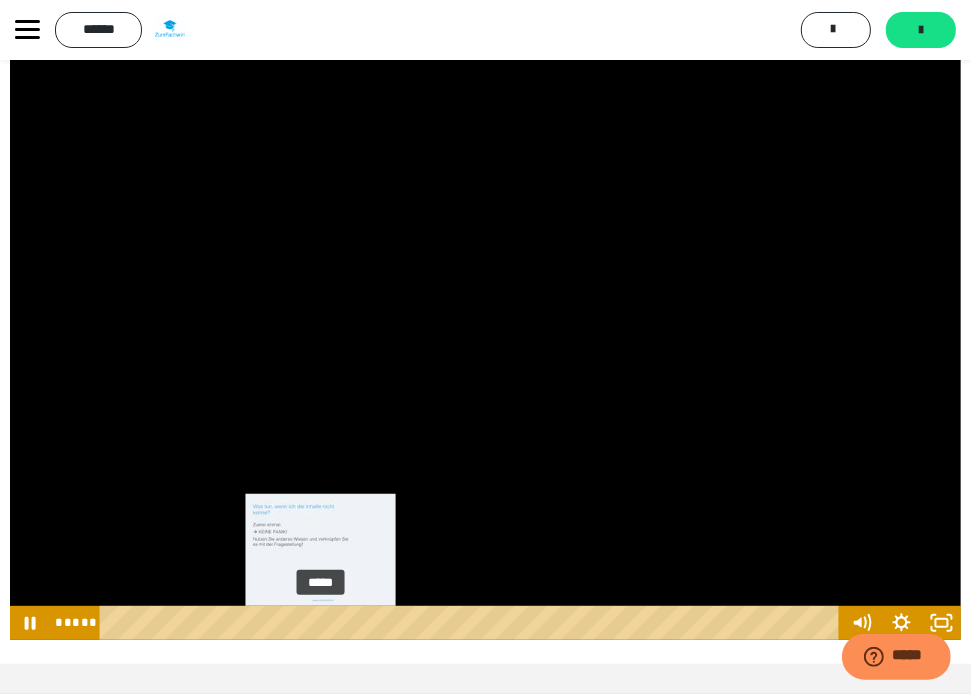 click on "*****" at bounding box center [472, 623] 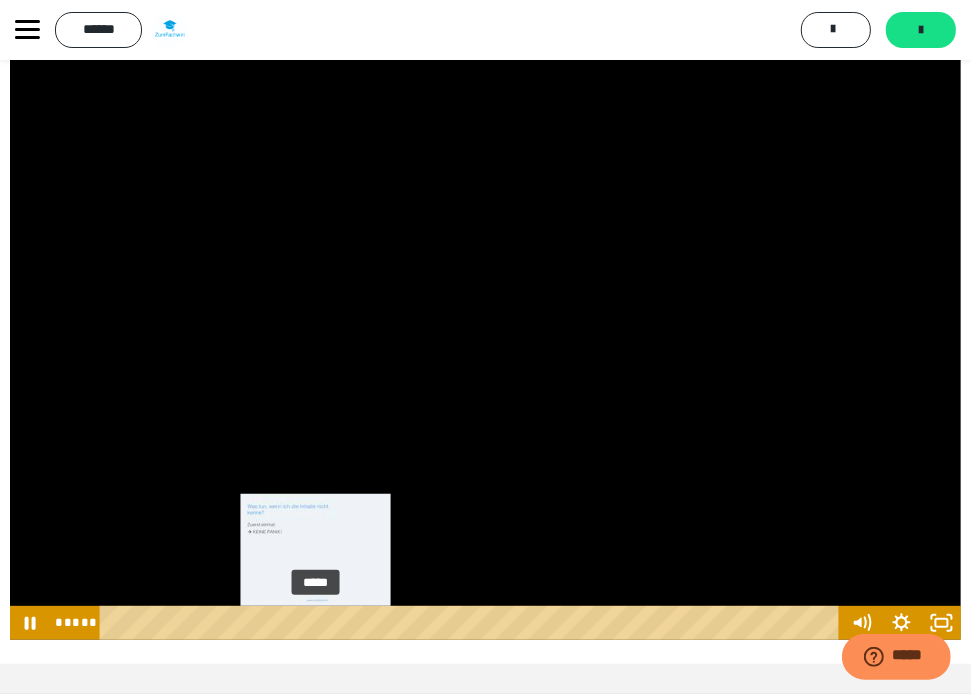 click at bounding box center [315, 623] 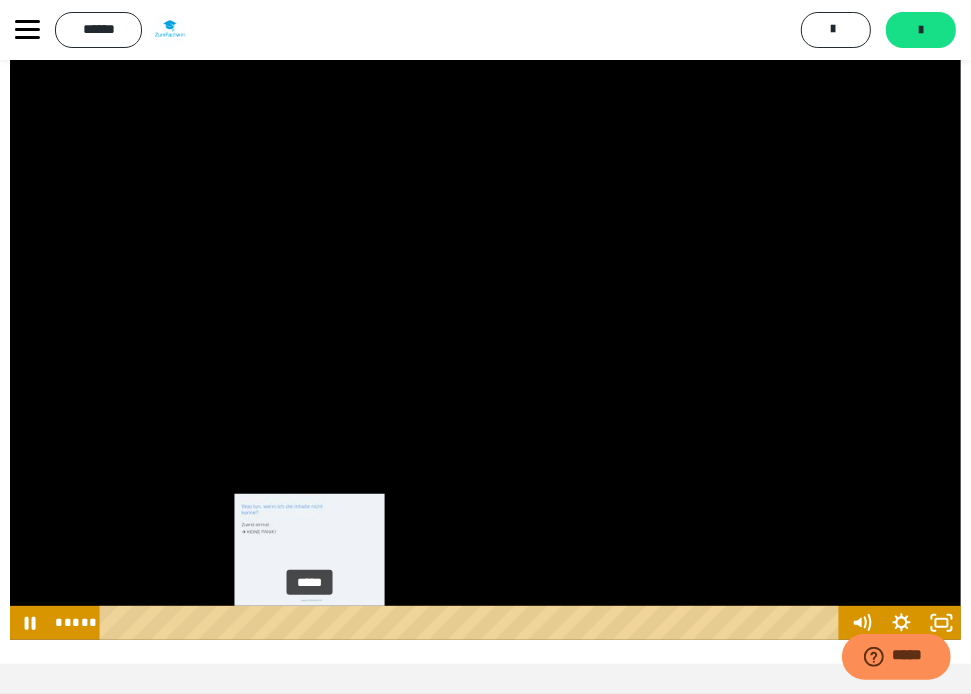 click at bounding box center [309, 623] 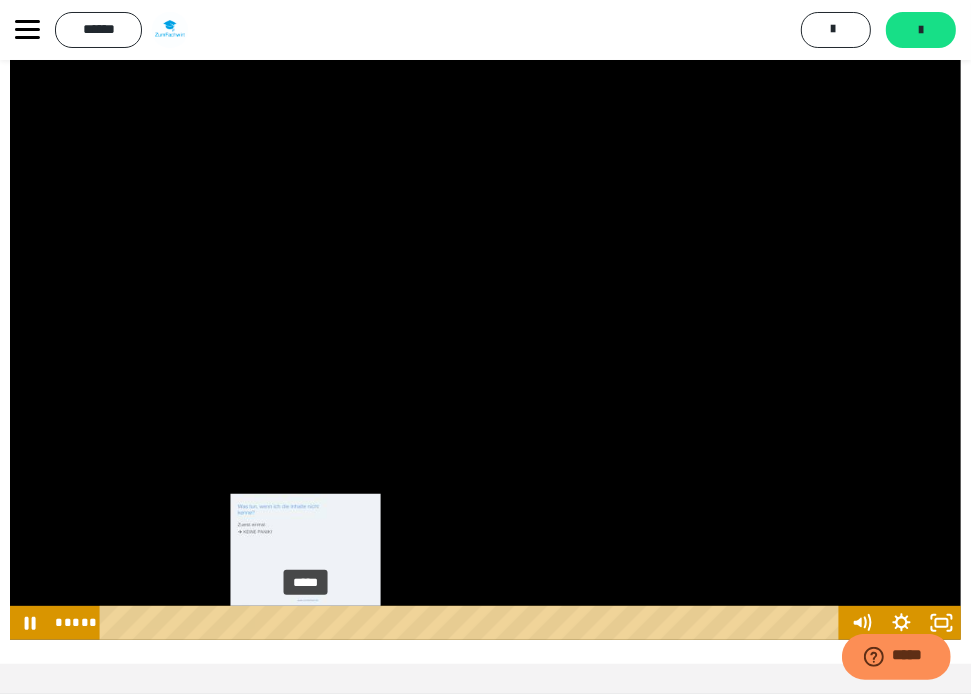 click at bounding box center (309, 623) 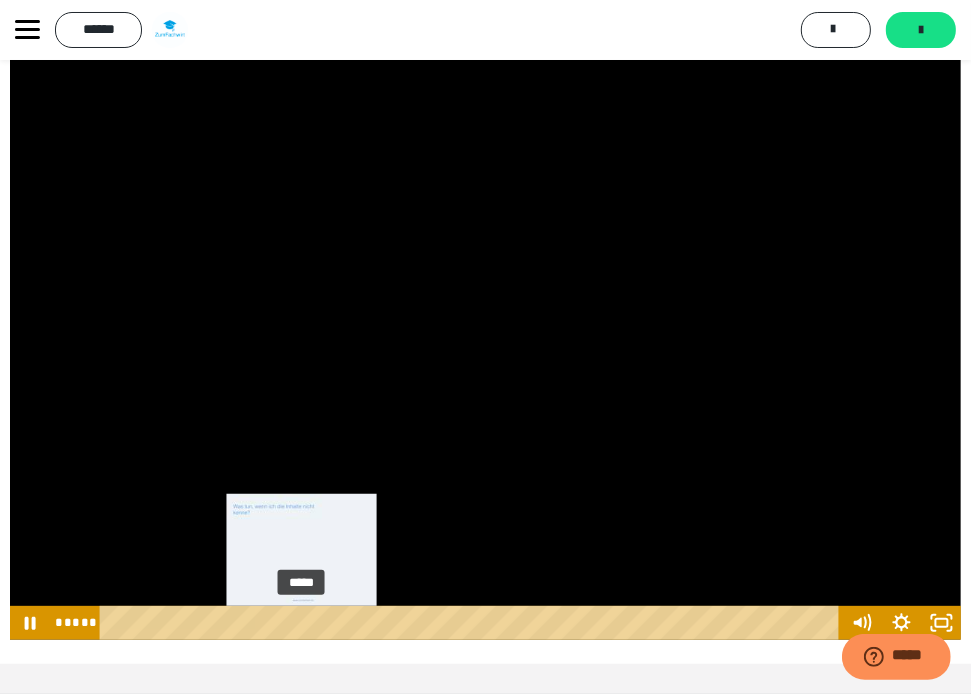click at bounding box center [301, 623] 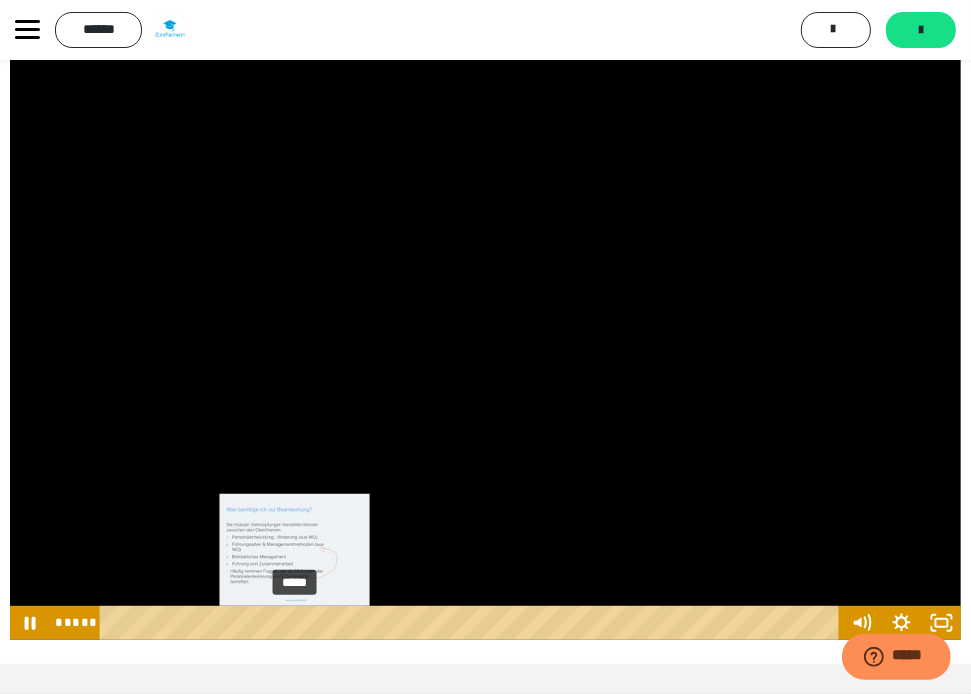 click on "*****" at bounding box center (472, 623) 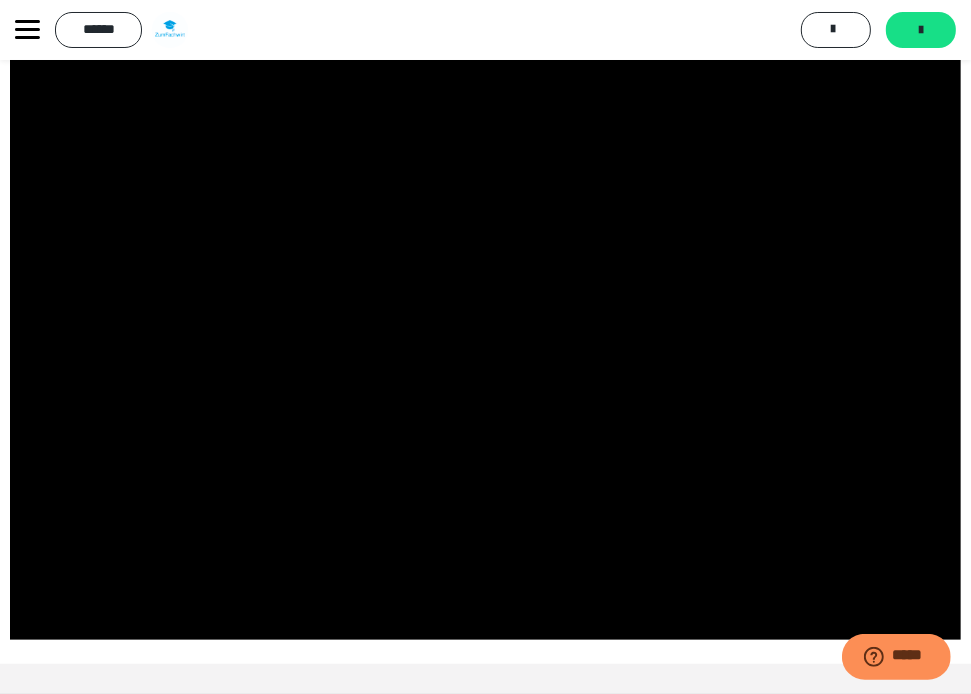click on "**********" at bounding box center (485, 30) 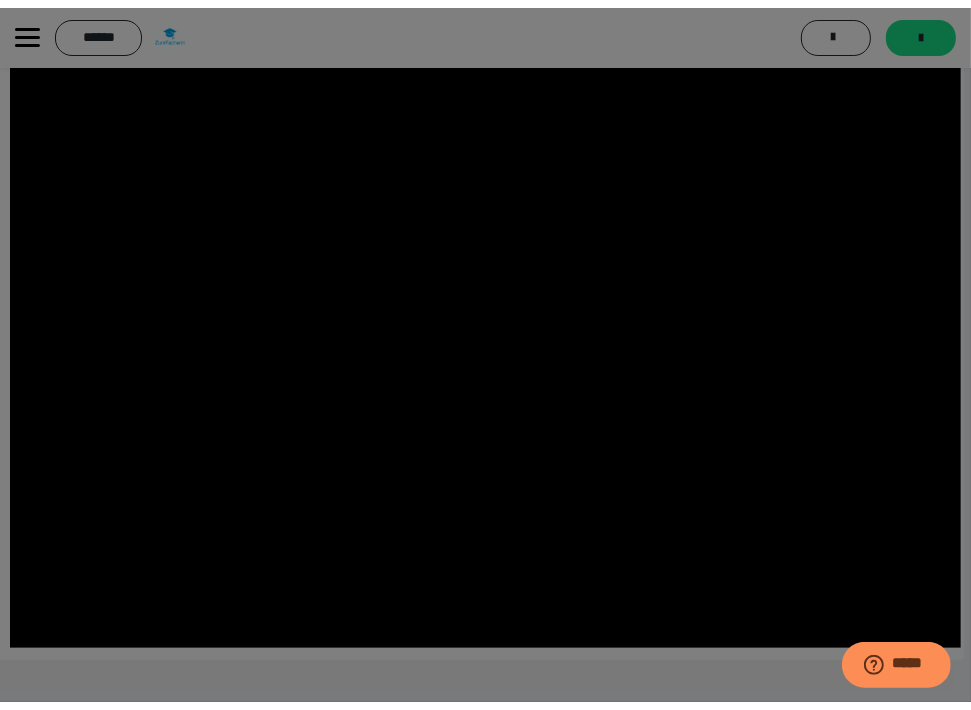 scroll, scrollTop: 185, scrollLeft: 0, axis: vertical 